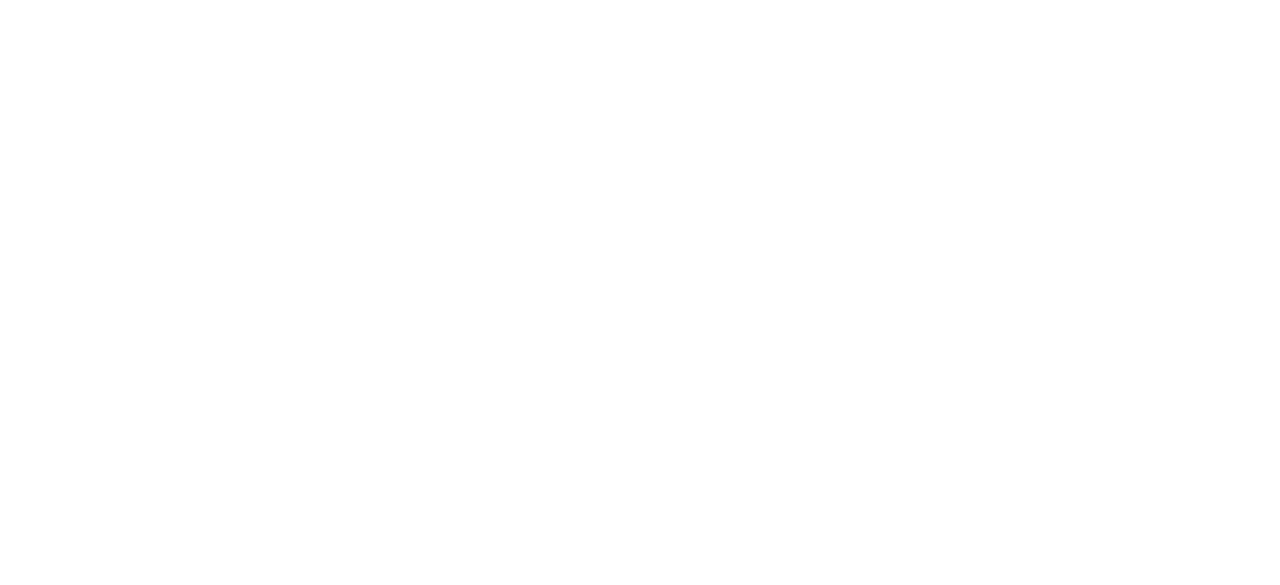 scroll, scrollTop: 0, scrollLeft: 0, axis: both 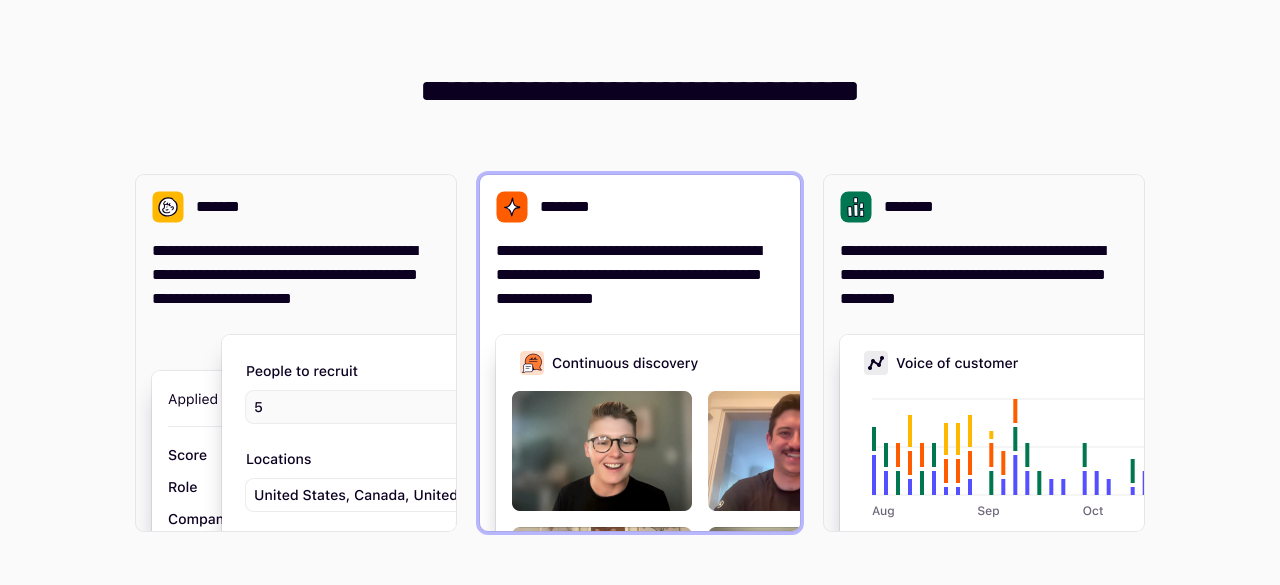 click on "**********" at bounding box center (640, 275) 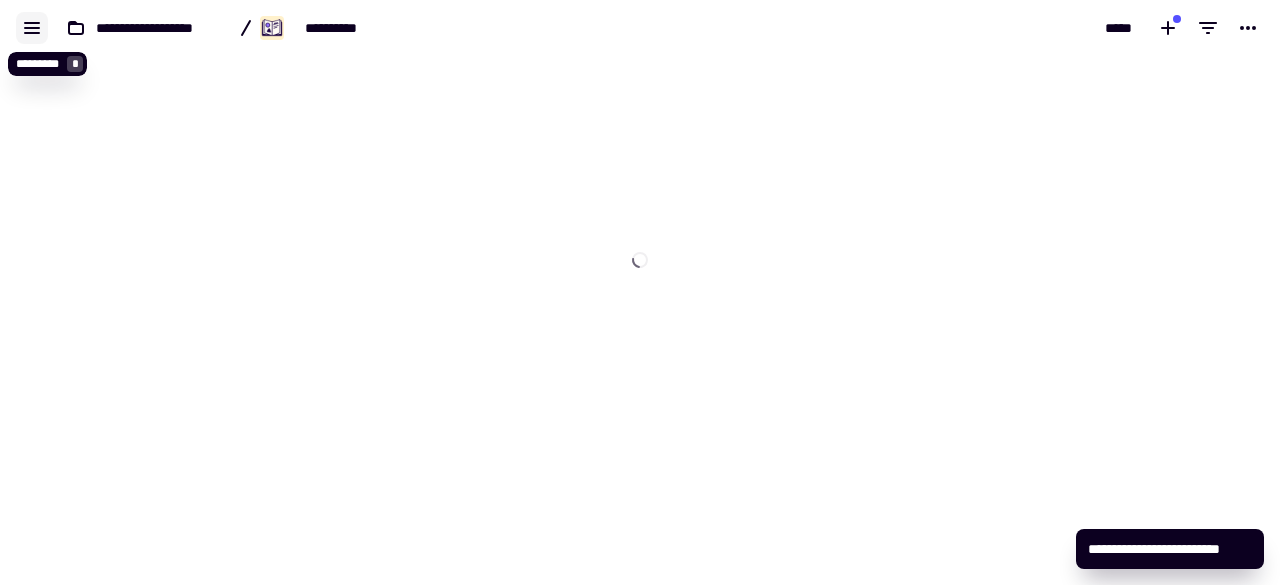 click 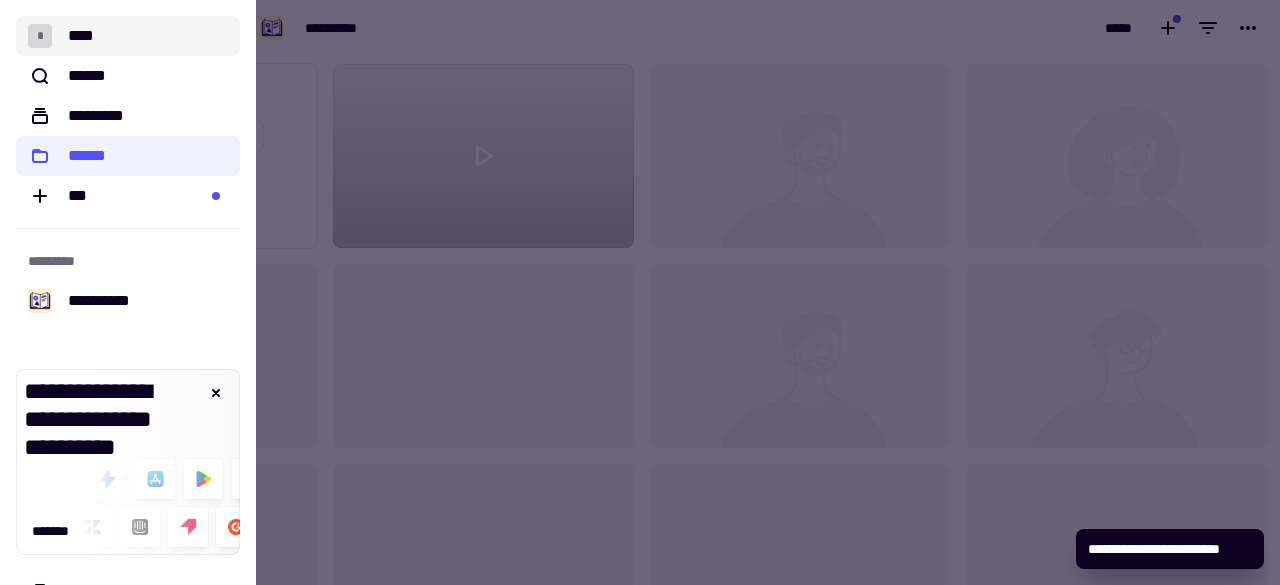 scroll, scrollTop: 16, scrollLeft: 16, axis: both 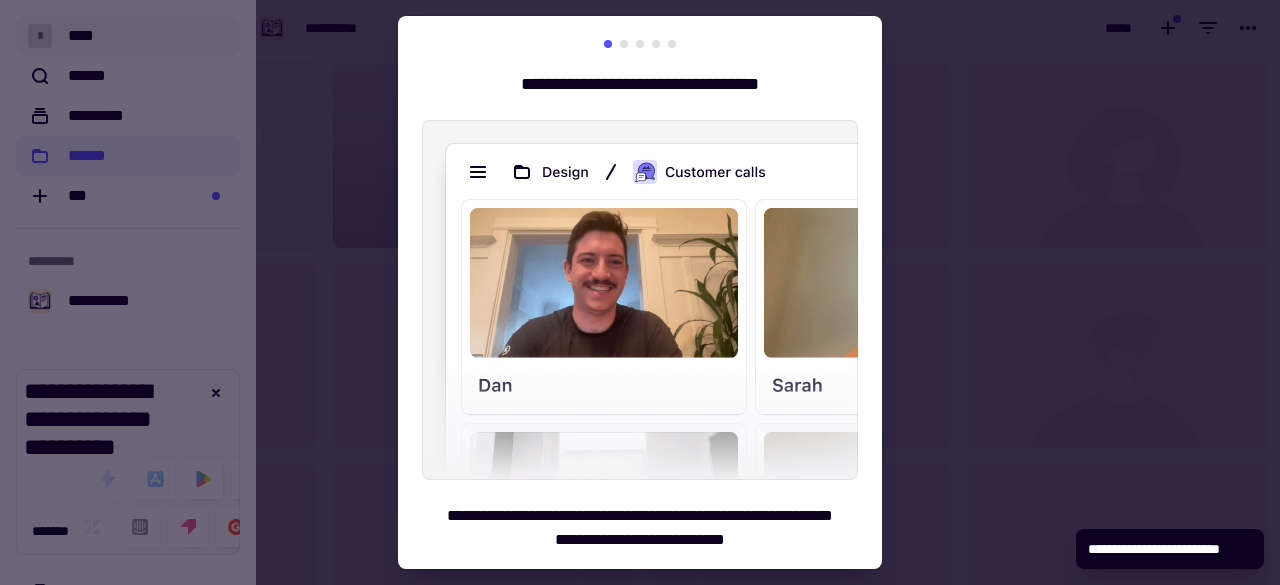 click on "**********" at bounding box center (640, 292) 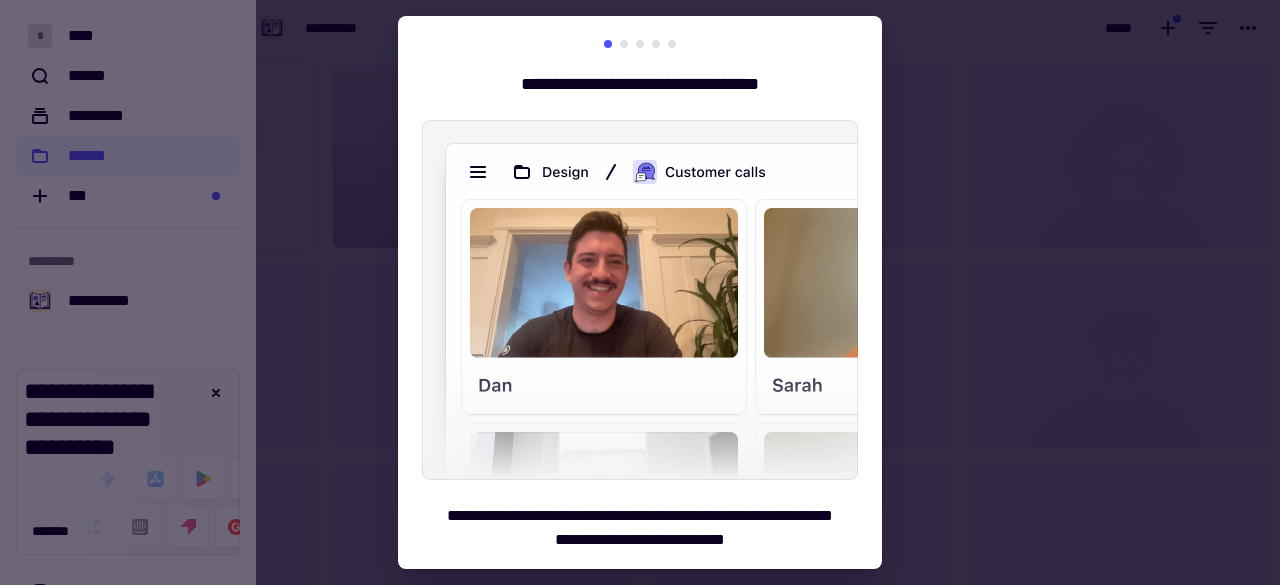 scroll, scrollTop: 50, scrollLeft: 0, axis: vertical 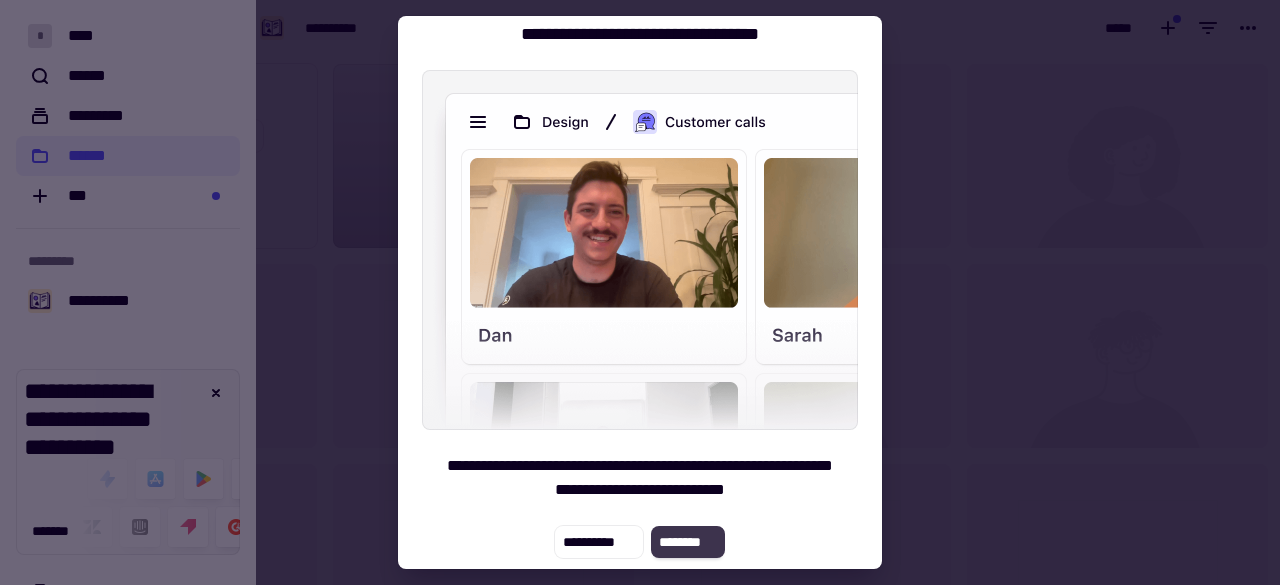 click on "********" 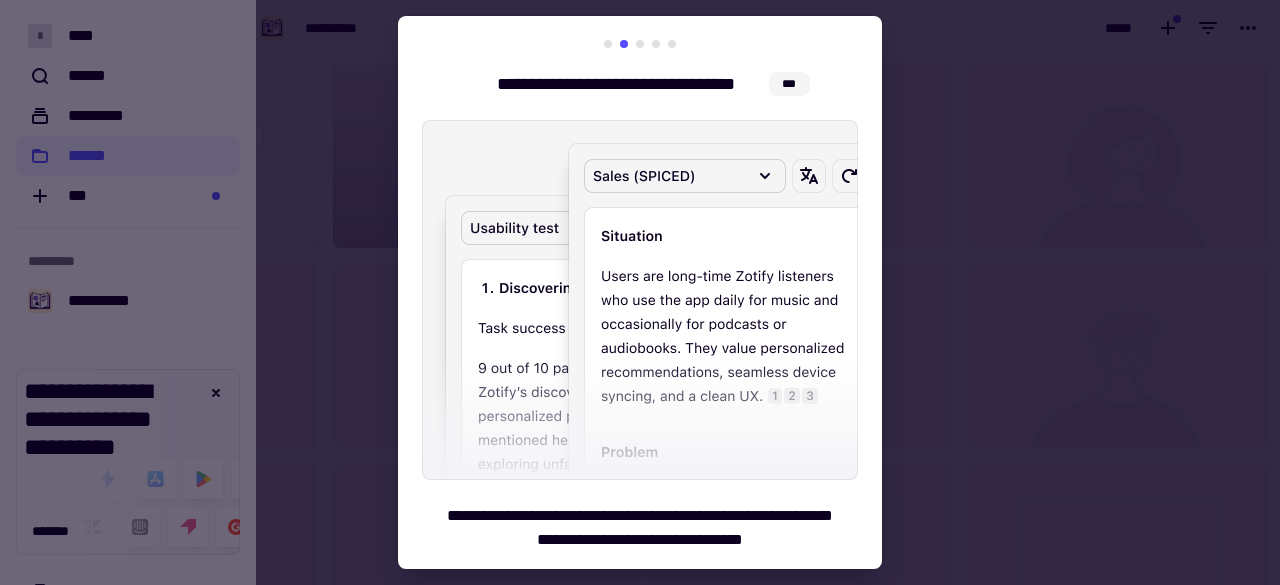 scroll, scrollTop: 50, scrollLeft: 0, axis: vertical 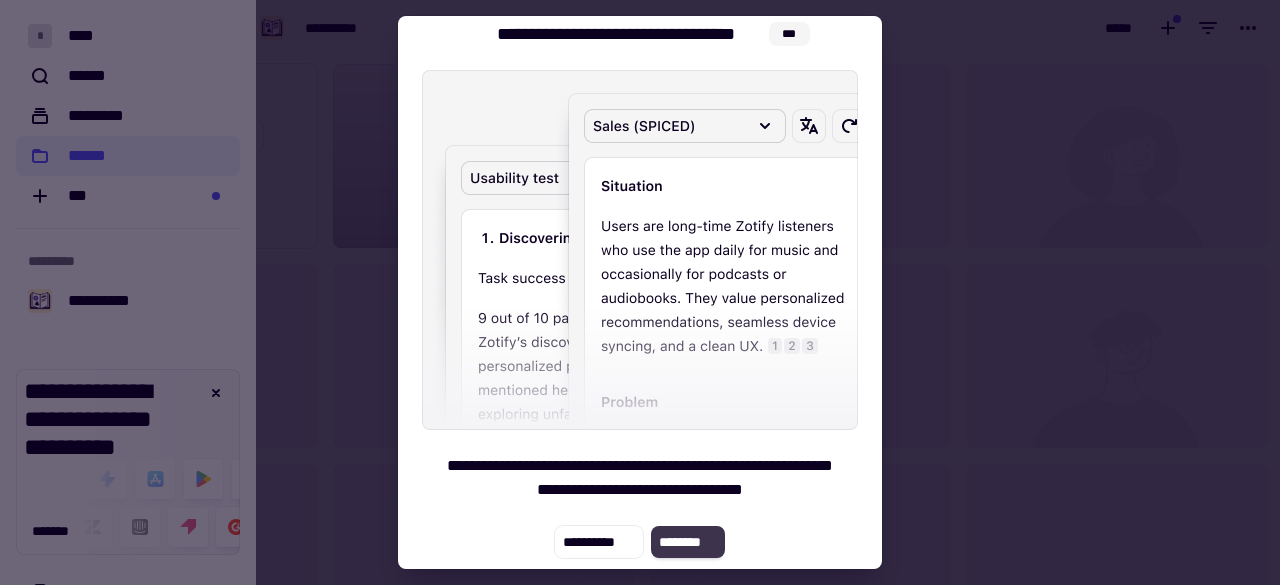 click on "********" 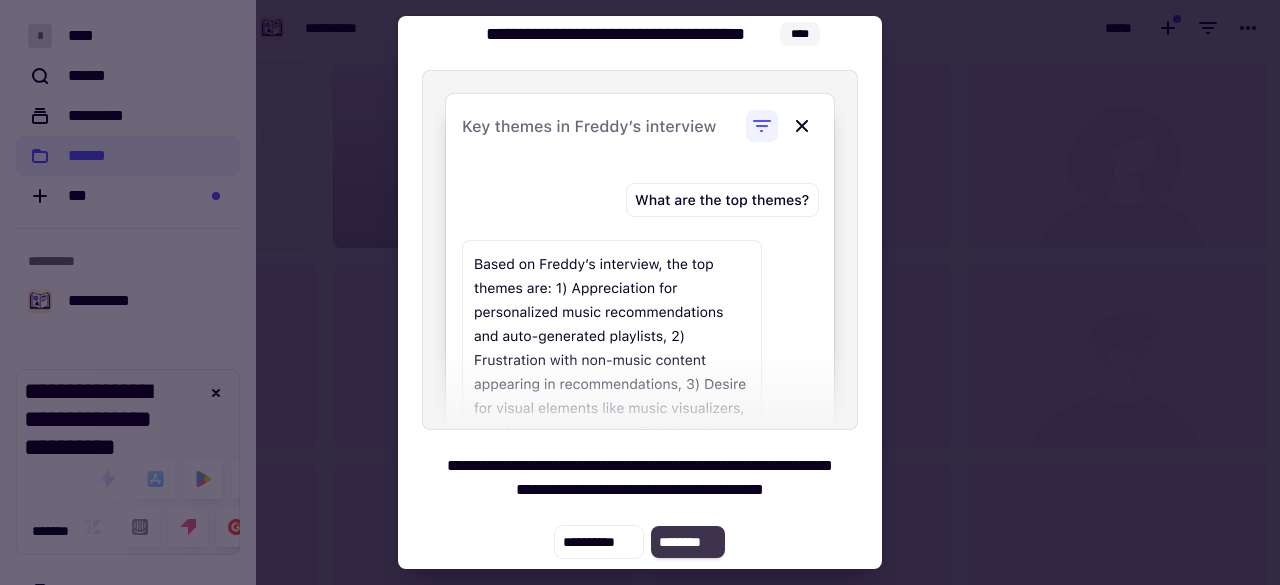 click on "********" 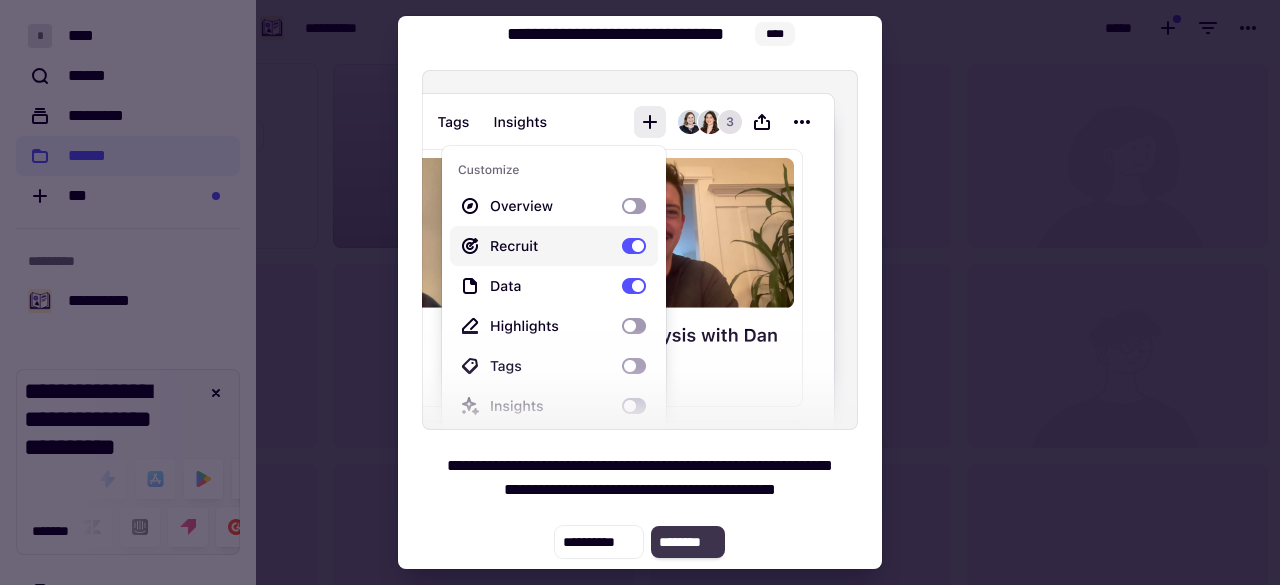click on "********" 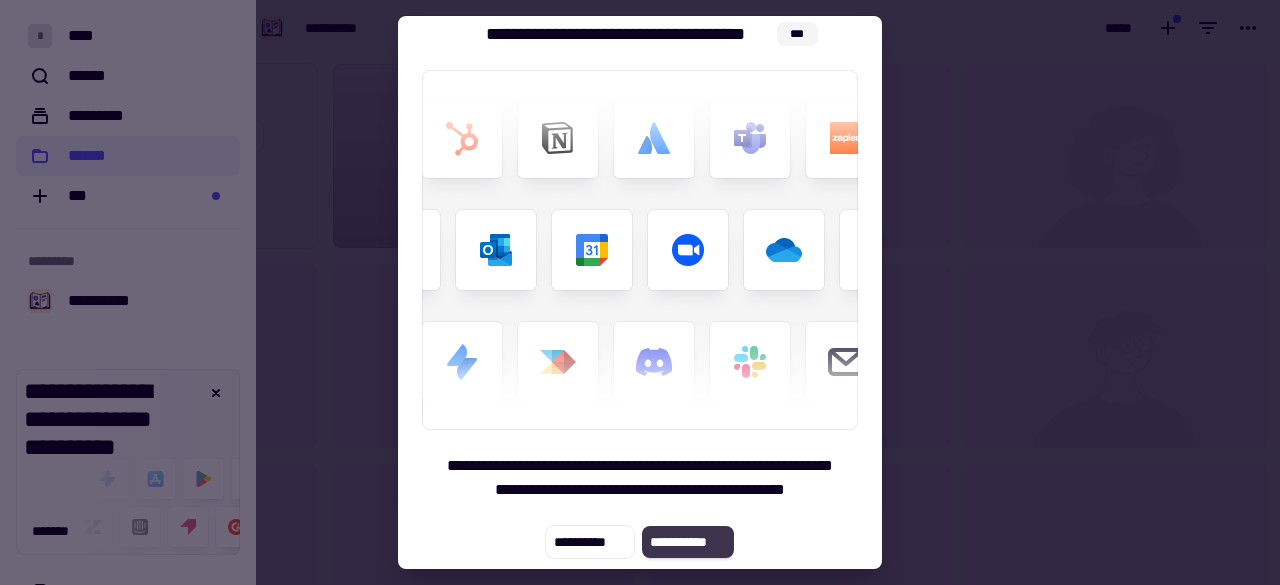 click on "**********" 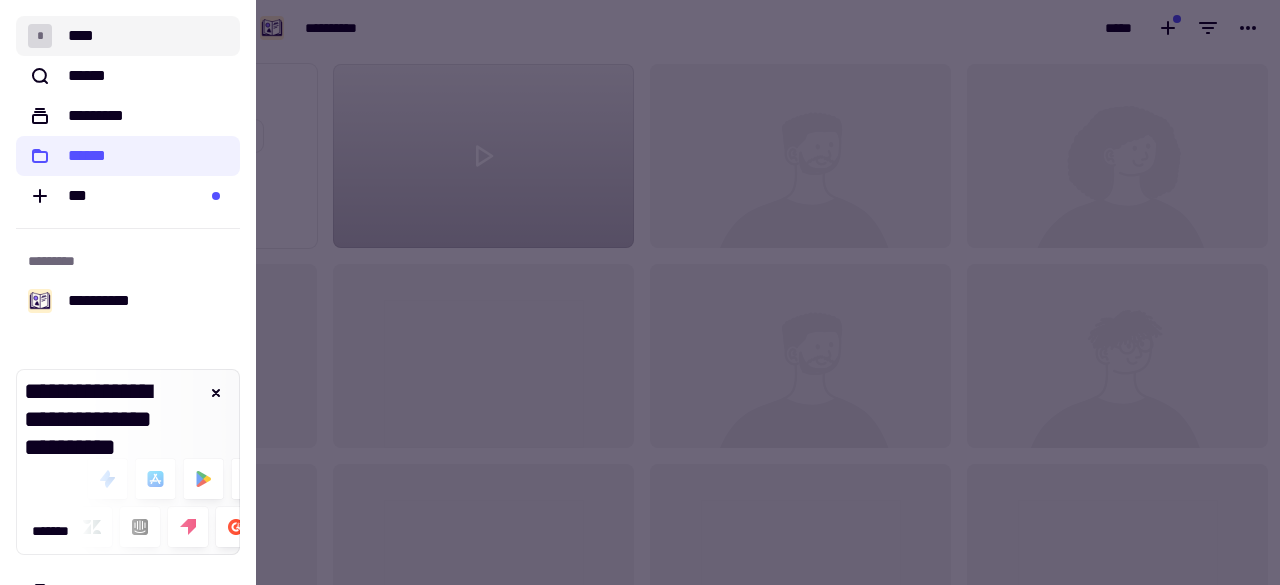 click on "* ****" 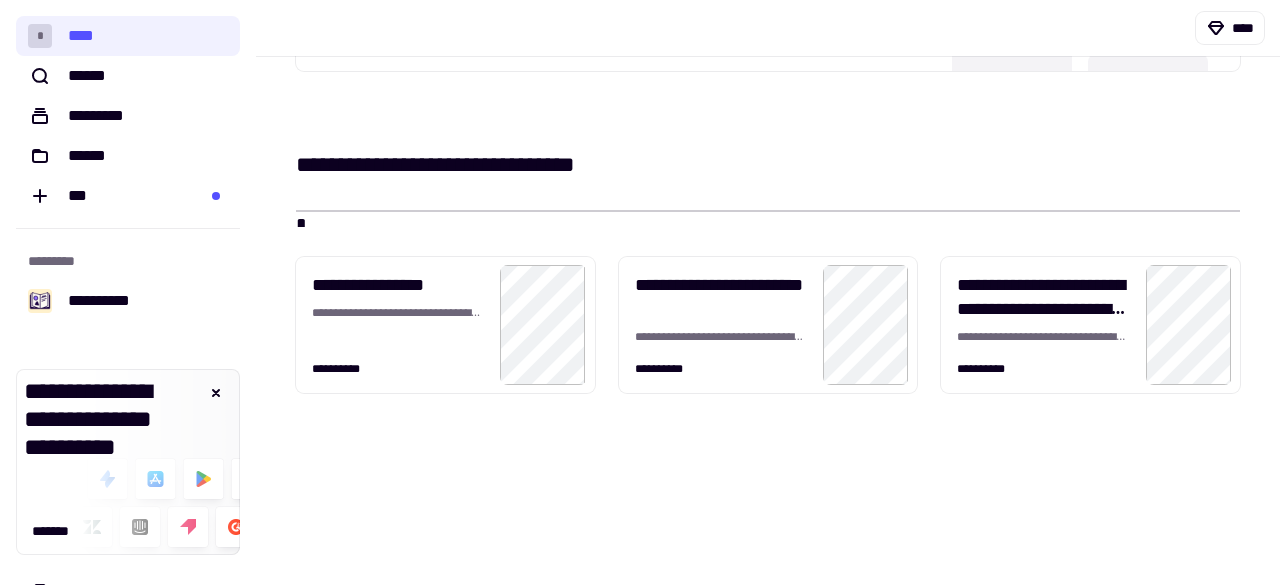 scroll, scrollTop: 638, scrollLeft: 0, axis: vertical 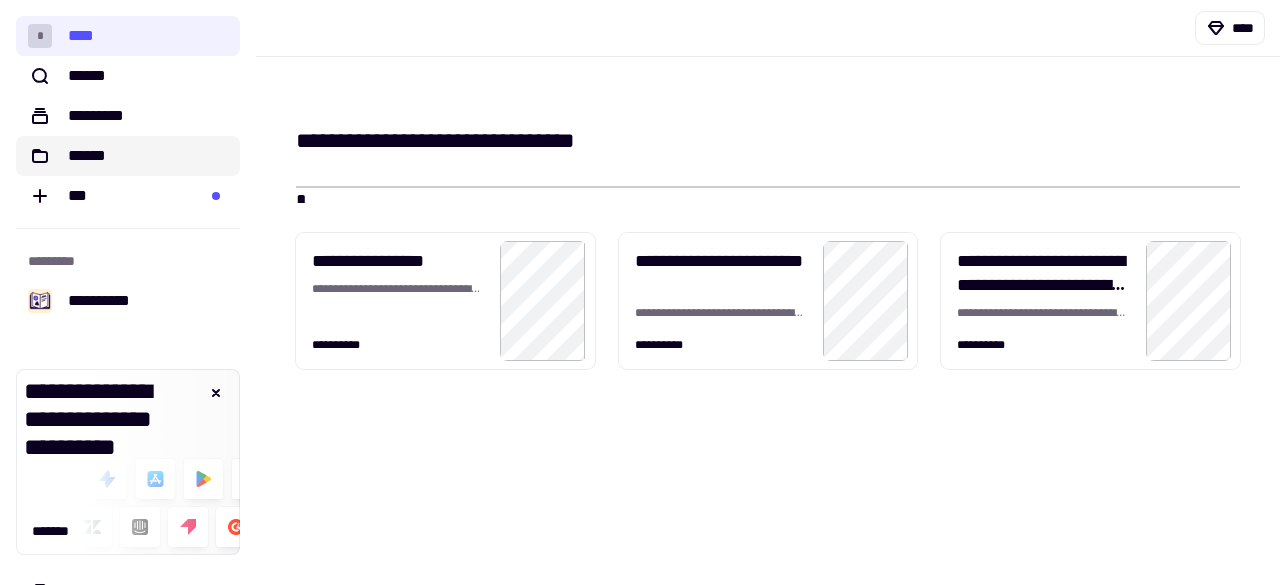 click on "******" 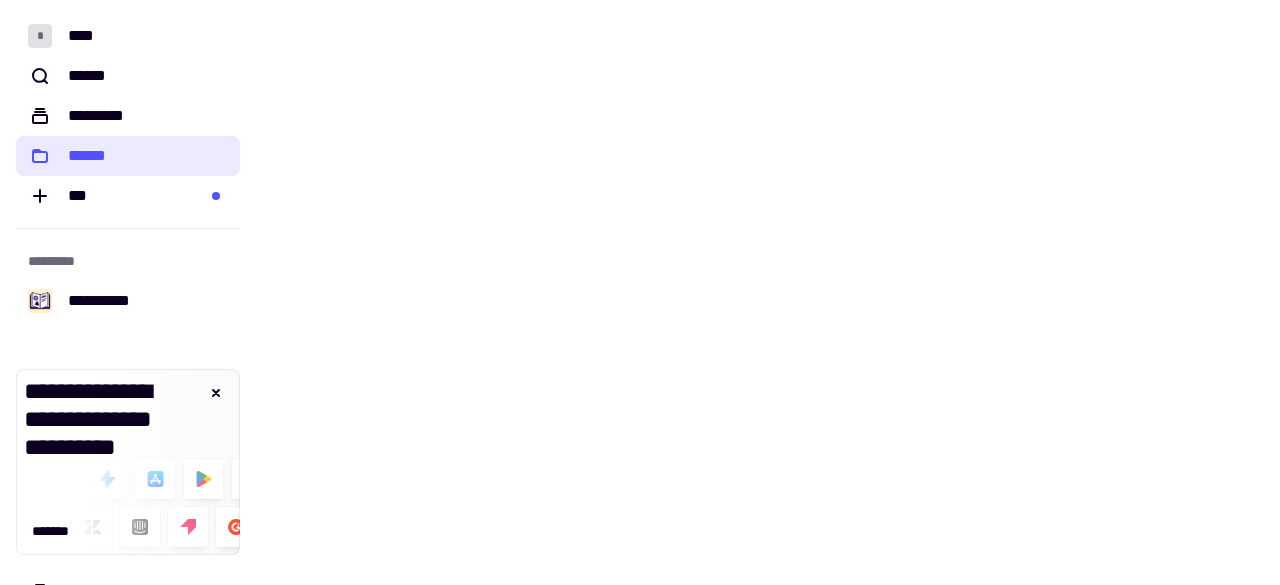 scroll, scrollTop: 0, scrollLeft: 0, axis: both 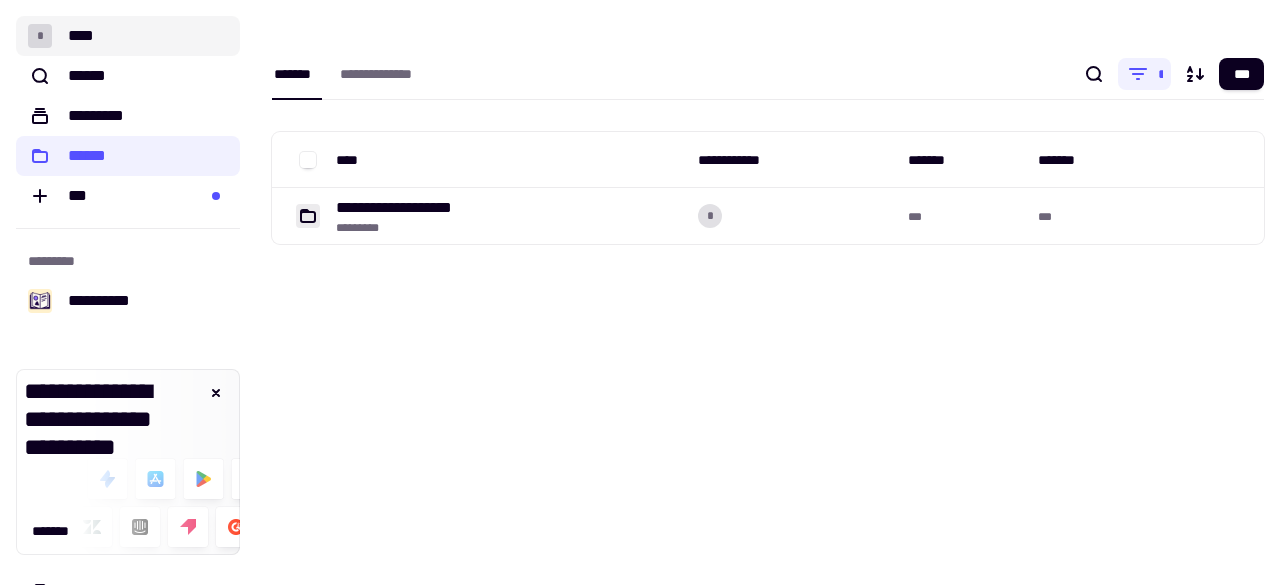 click on "* ****" 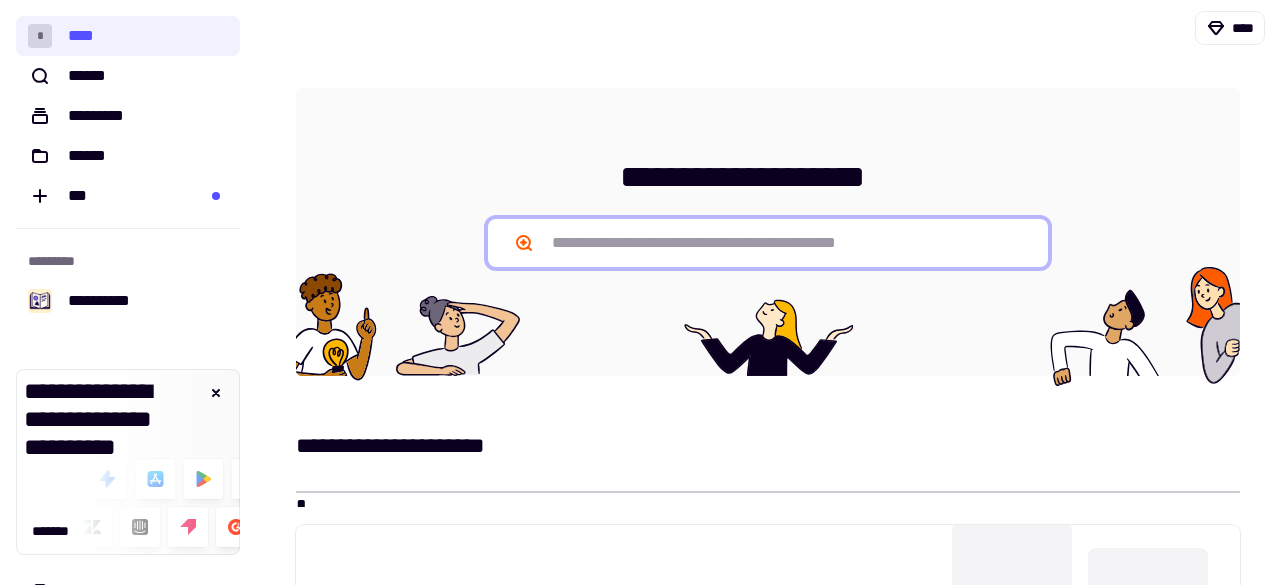 click at bounding box center [768, 243] 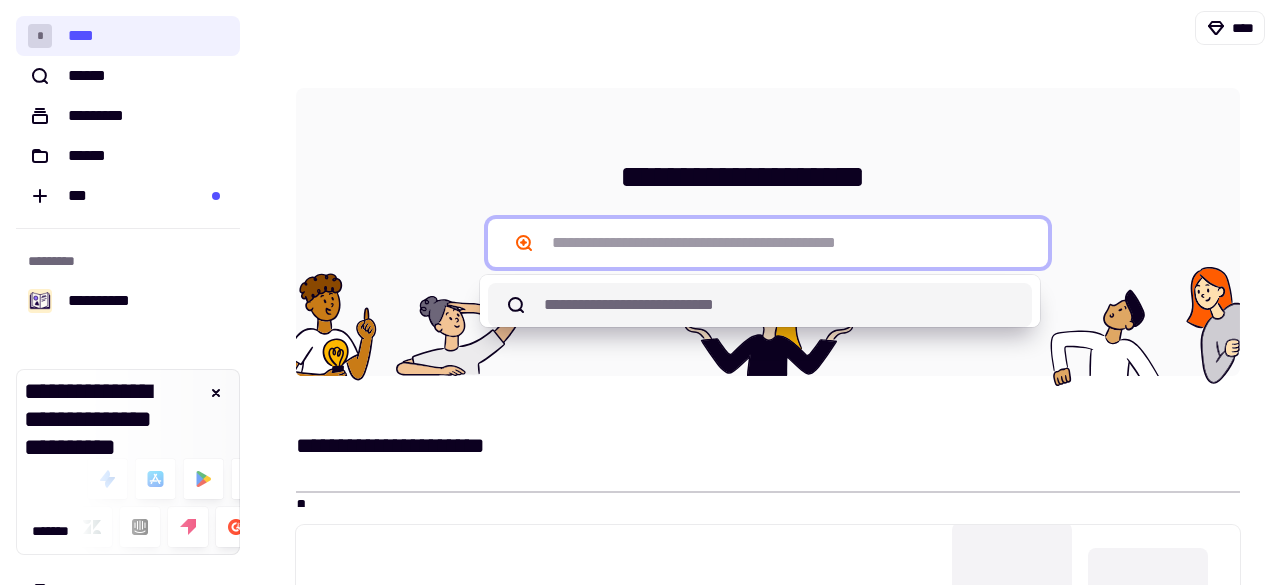 click on "******" at bounding box center (611, 304) 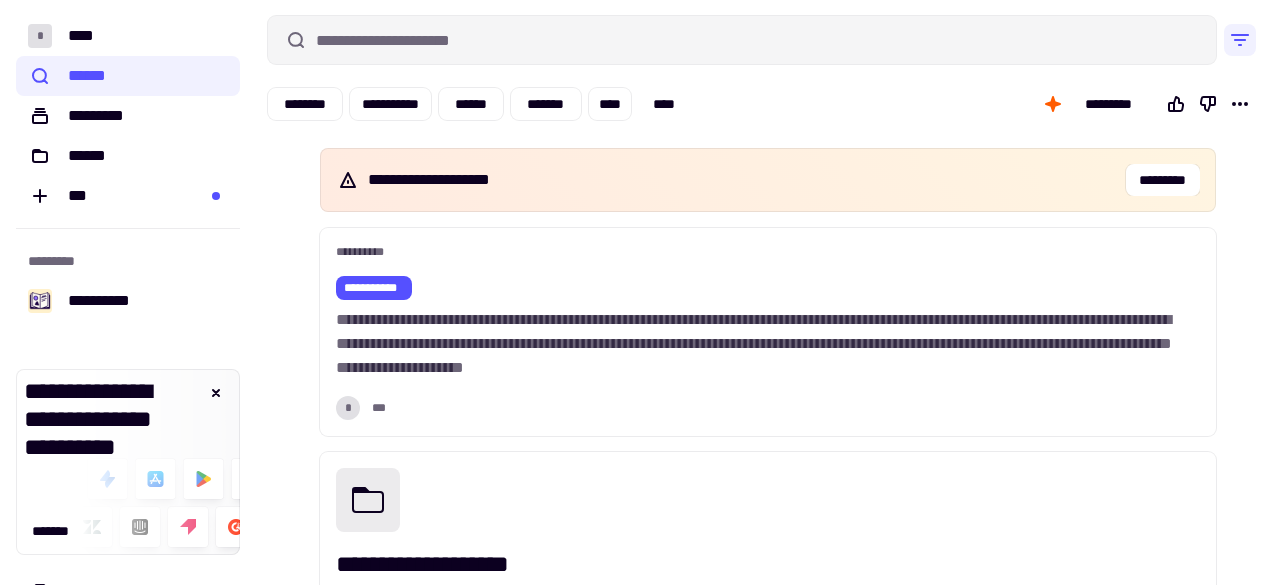 scroll, scrollTop: 6, scrollLeft: 0, axis: vertical 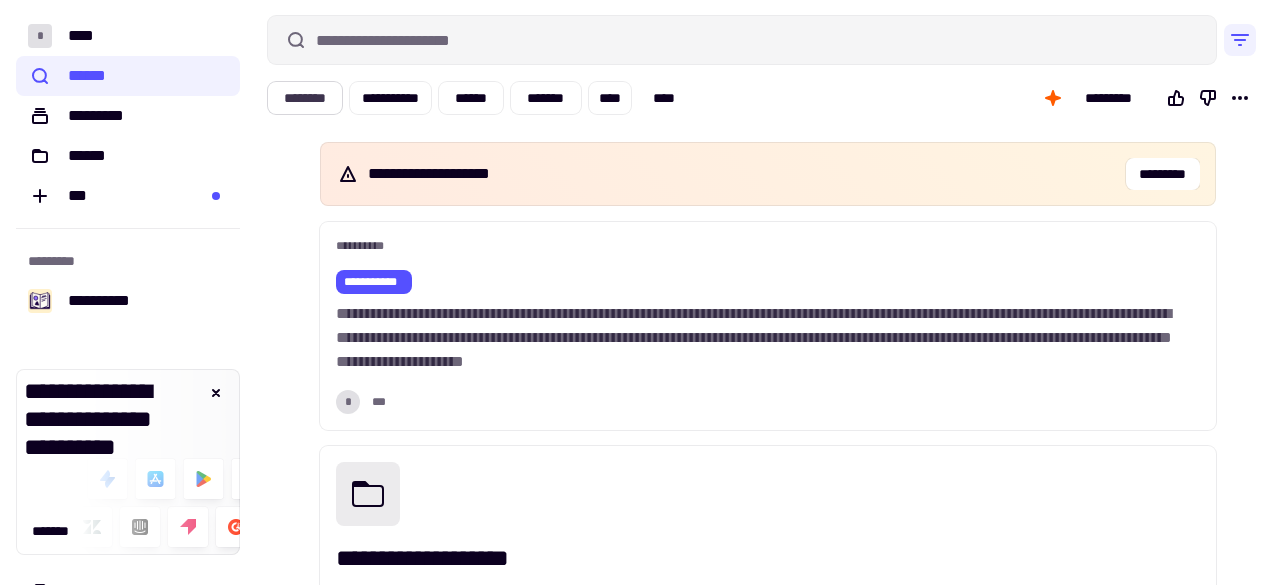 click on "********" 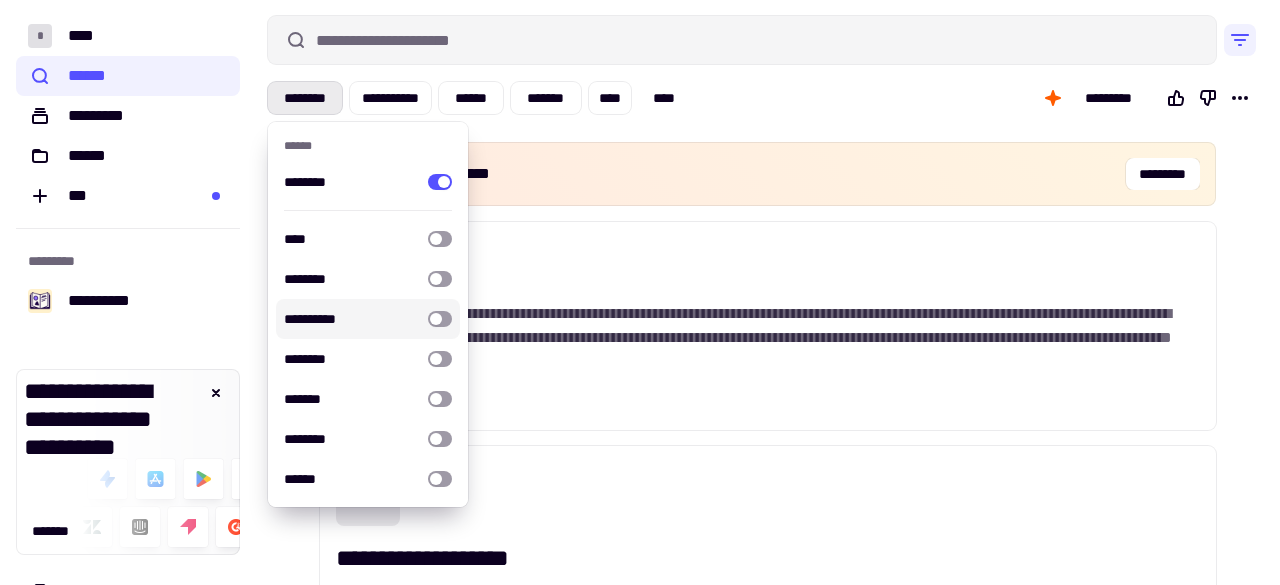 click on "**********" at bounding box center [768, 182] 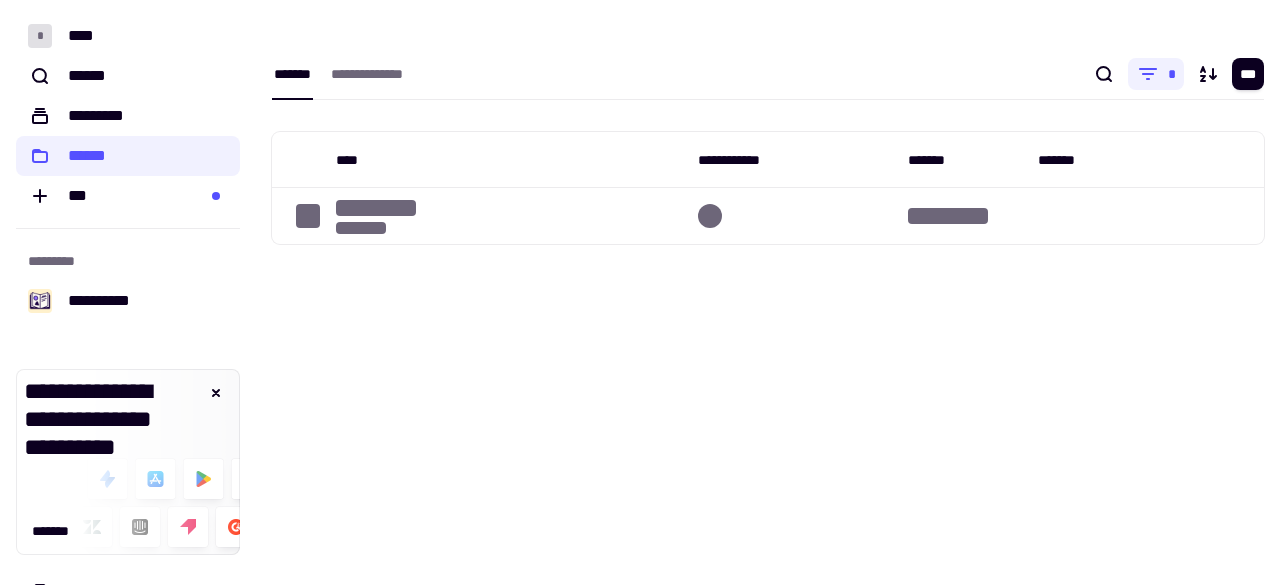 scroll, scrollTop: 0, scrollLeft: 0, axis: both 